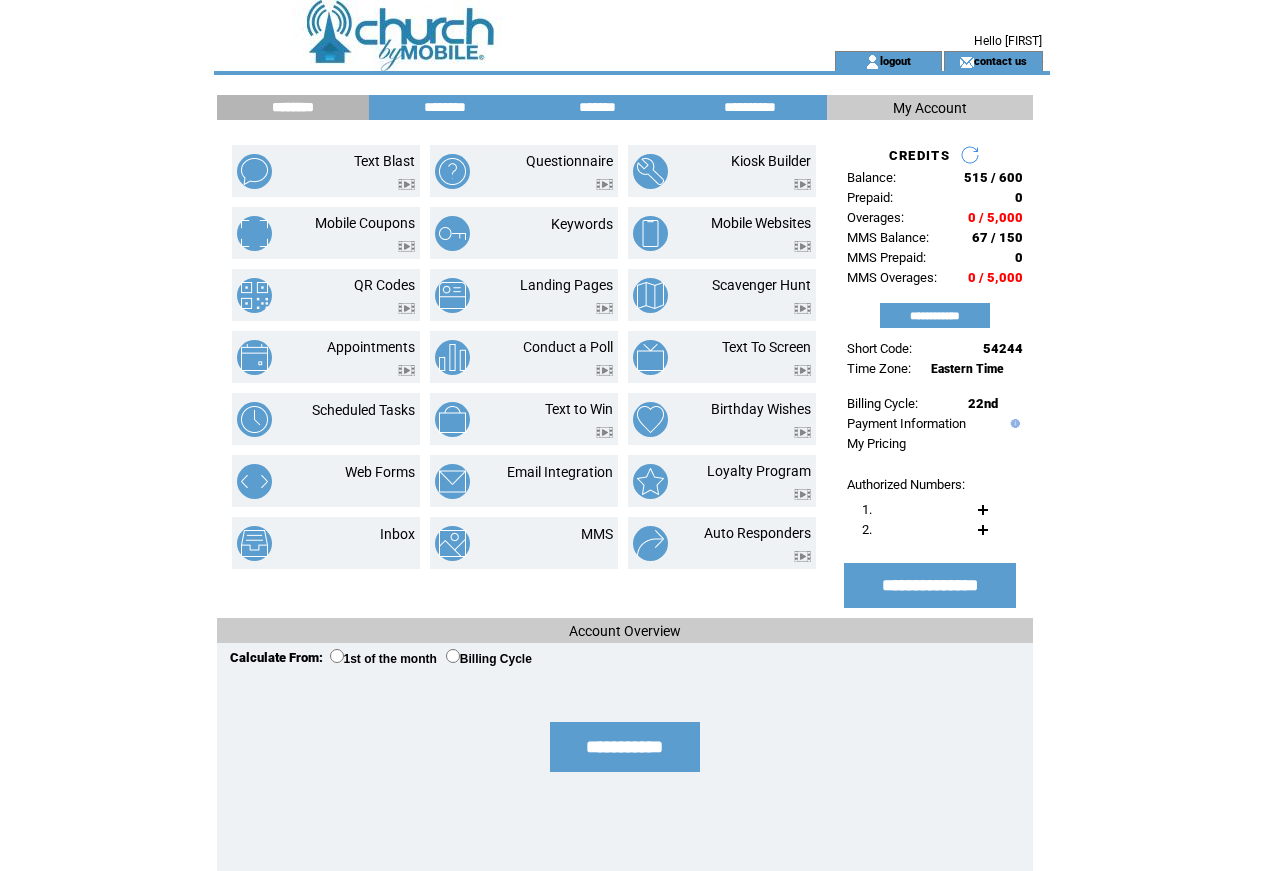 scroll, scrollTop: 0, scrollLeft: 0, axis: both 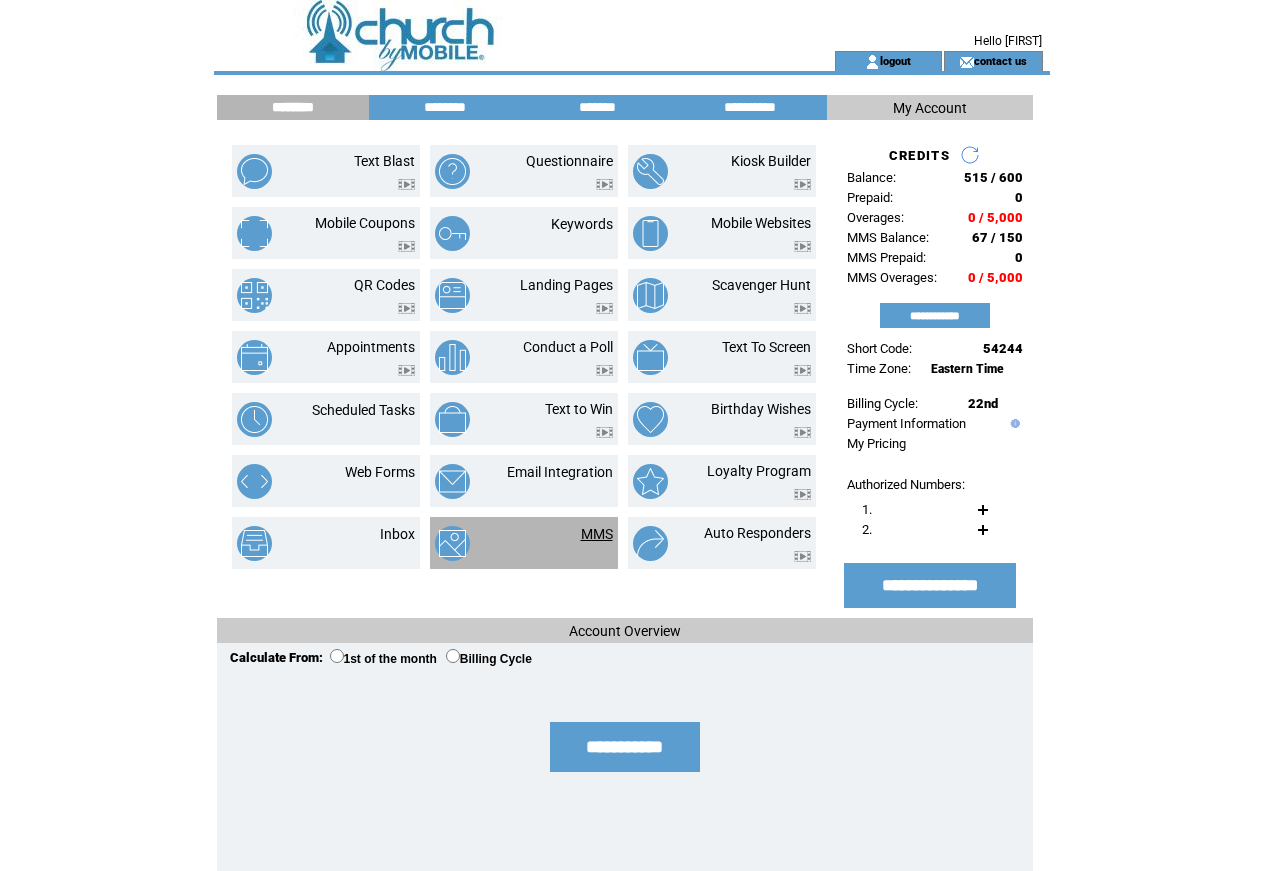click on "MMS" at bounding box center (597, 534) 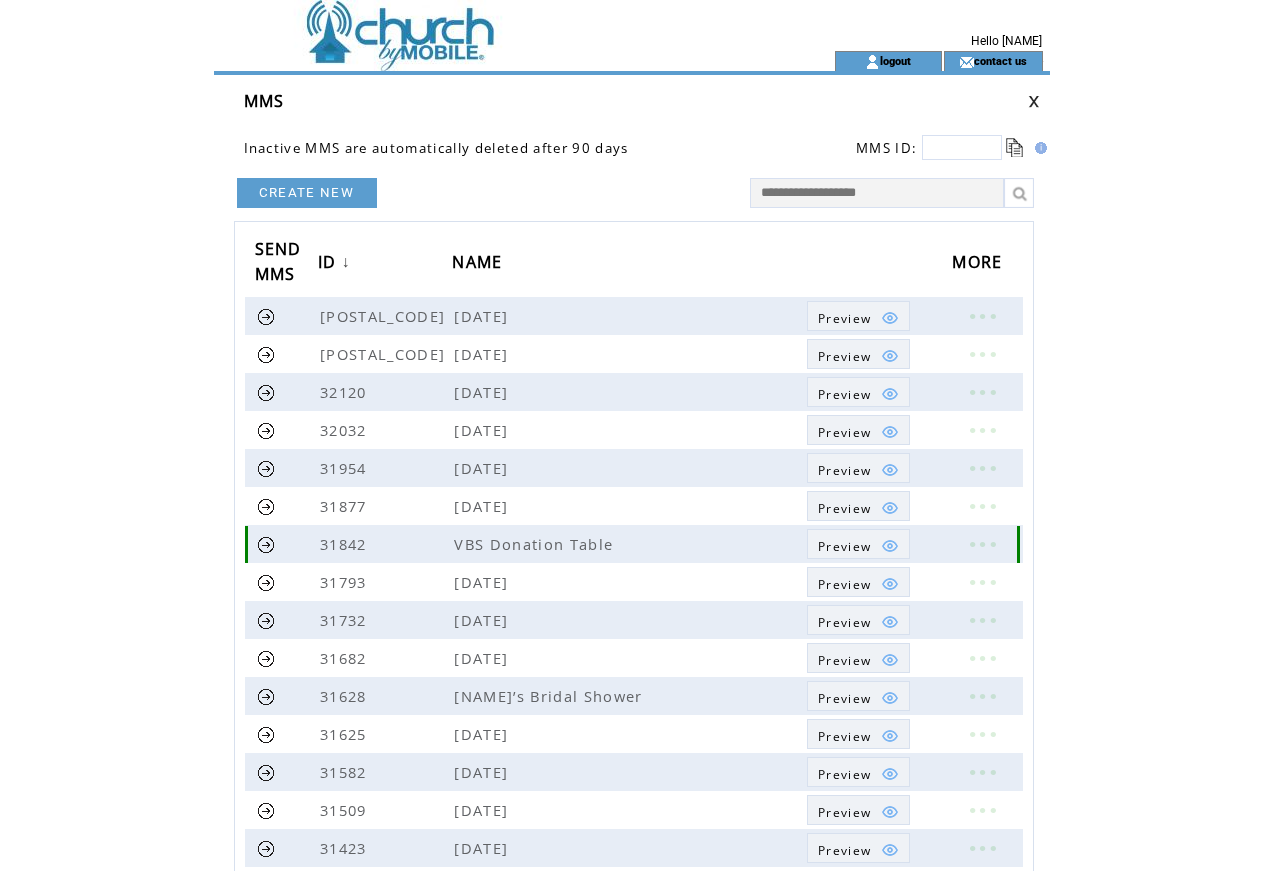 scroll, scrollTop: 0, scrollLeft: 0, axis: both 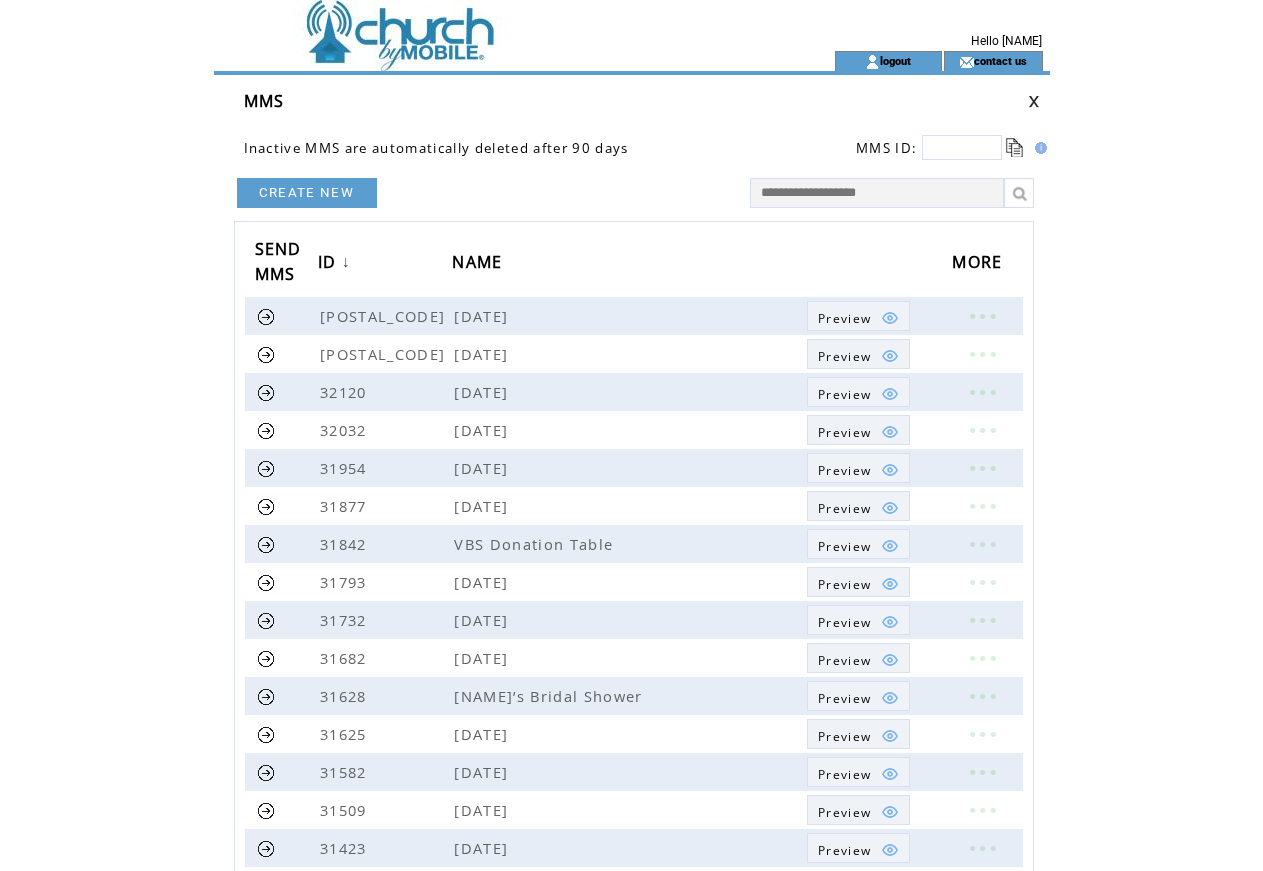 click on "CREATE NEW" at bounding box center [307, 193] 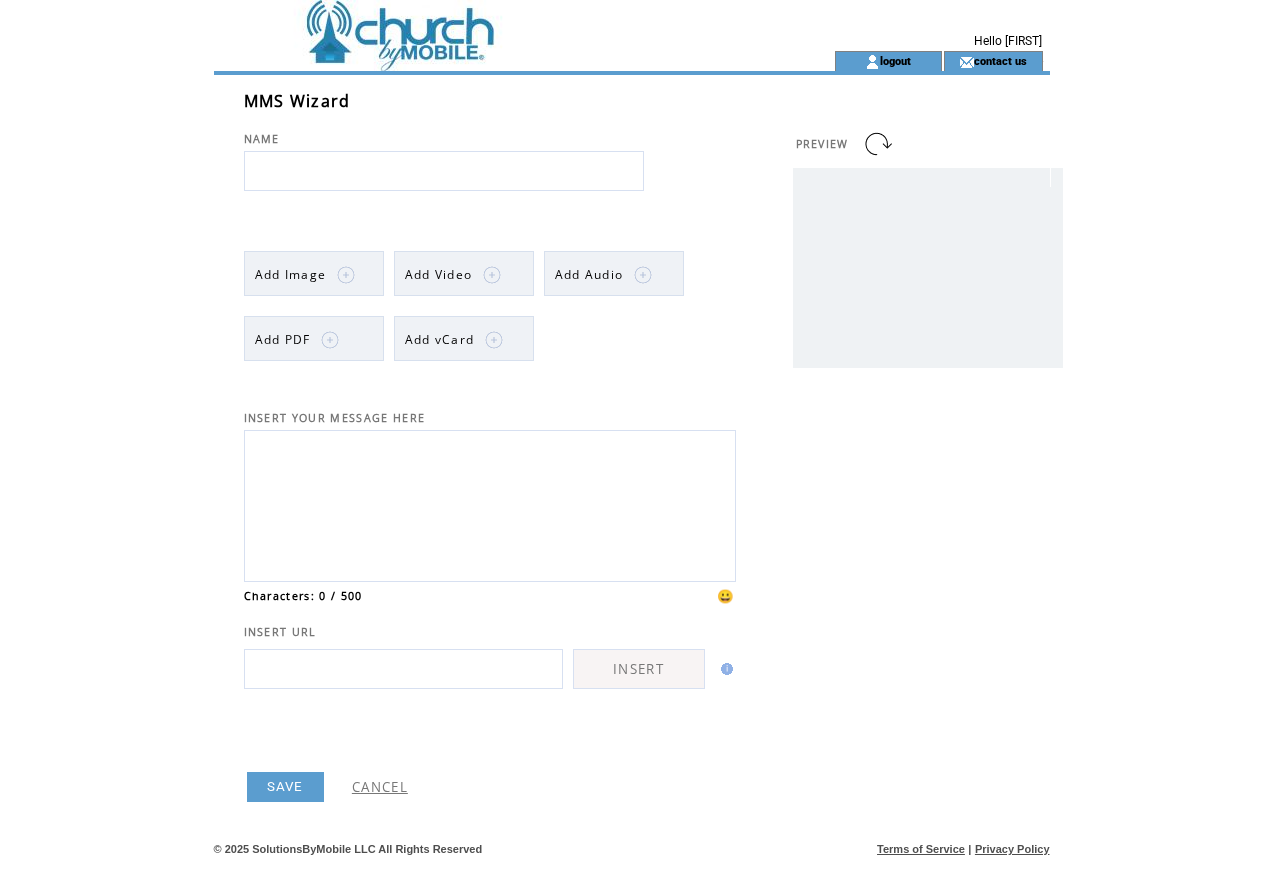 click at bounding box center (444, 171) 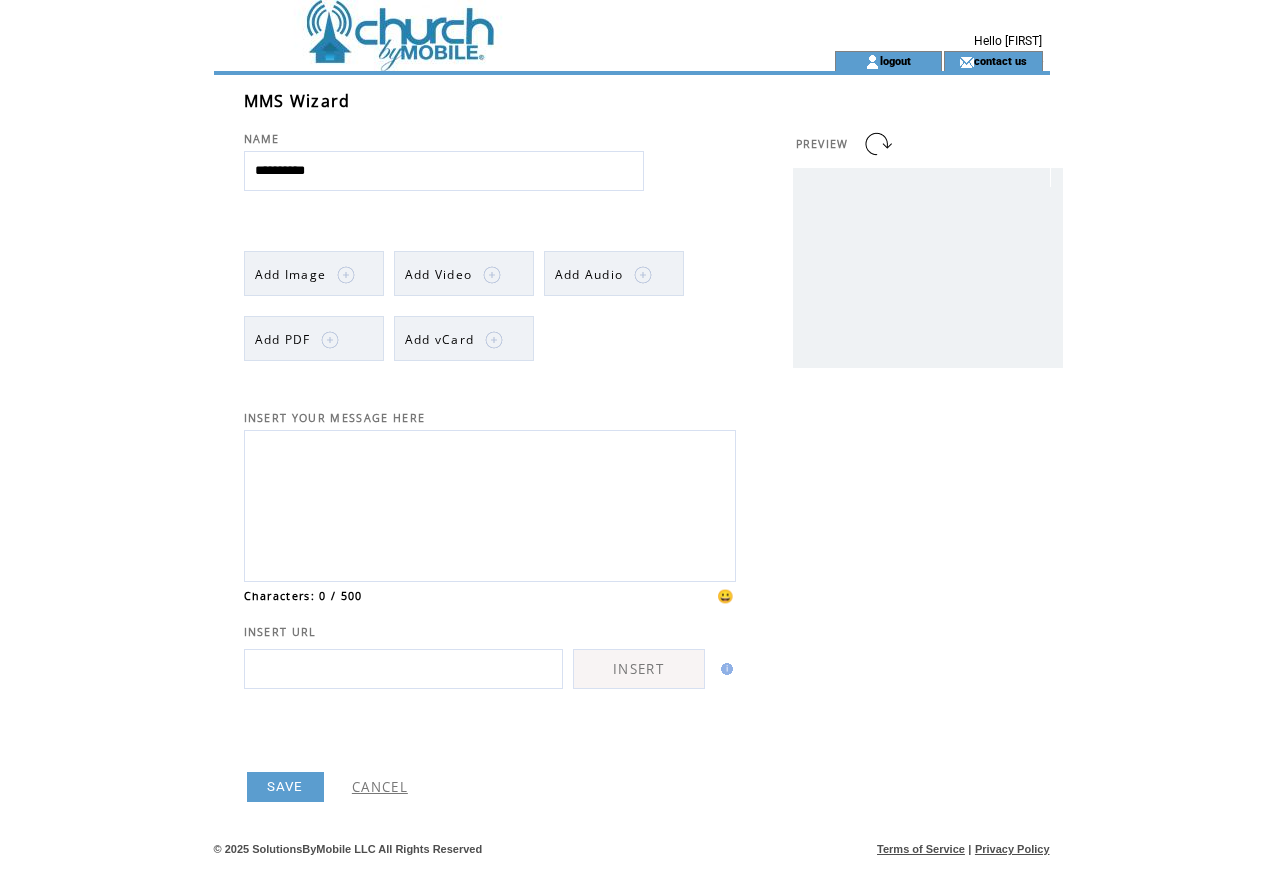 type on "**********" 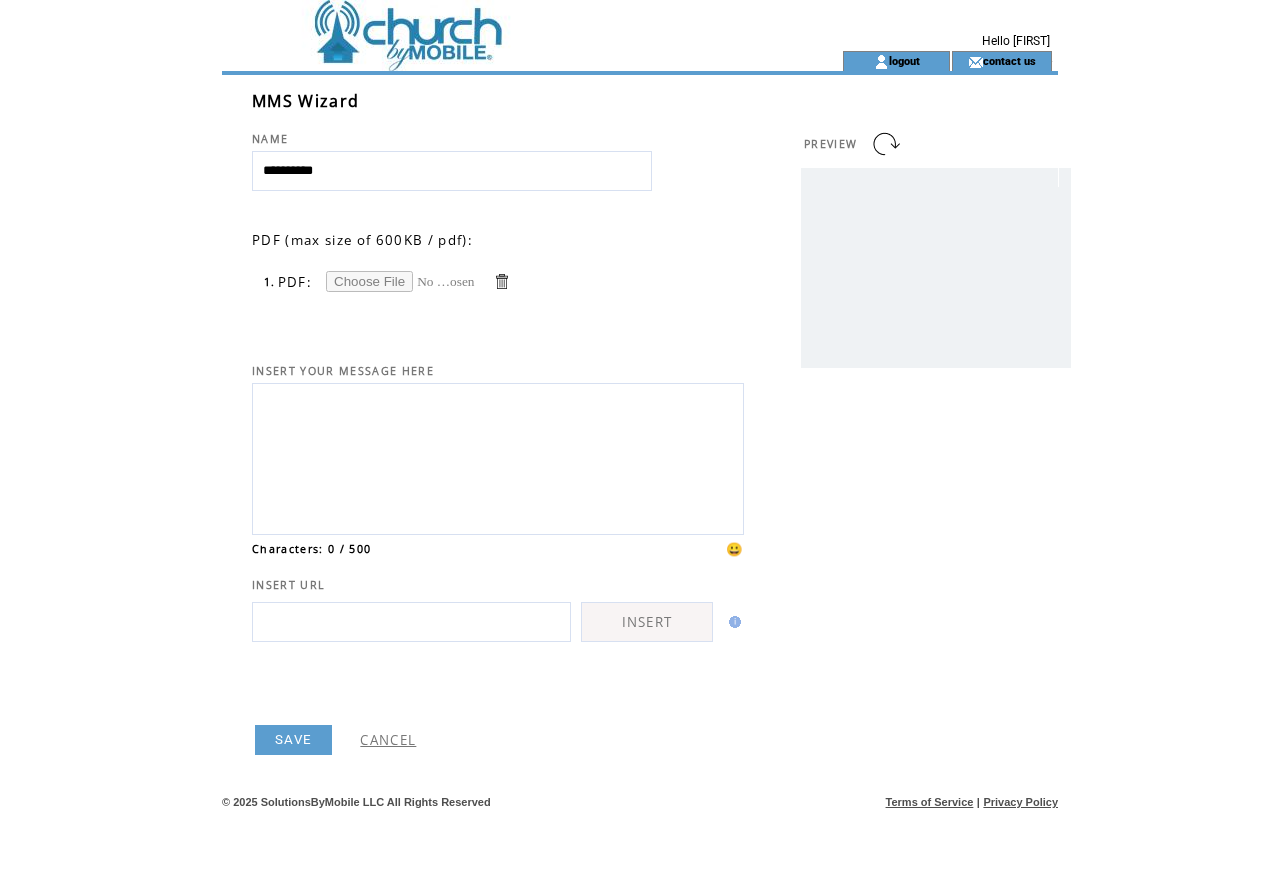 scroll, scrollTop: 0, scrollLeft: 0, axis: both 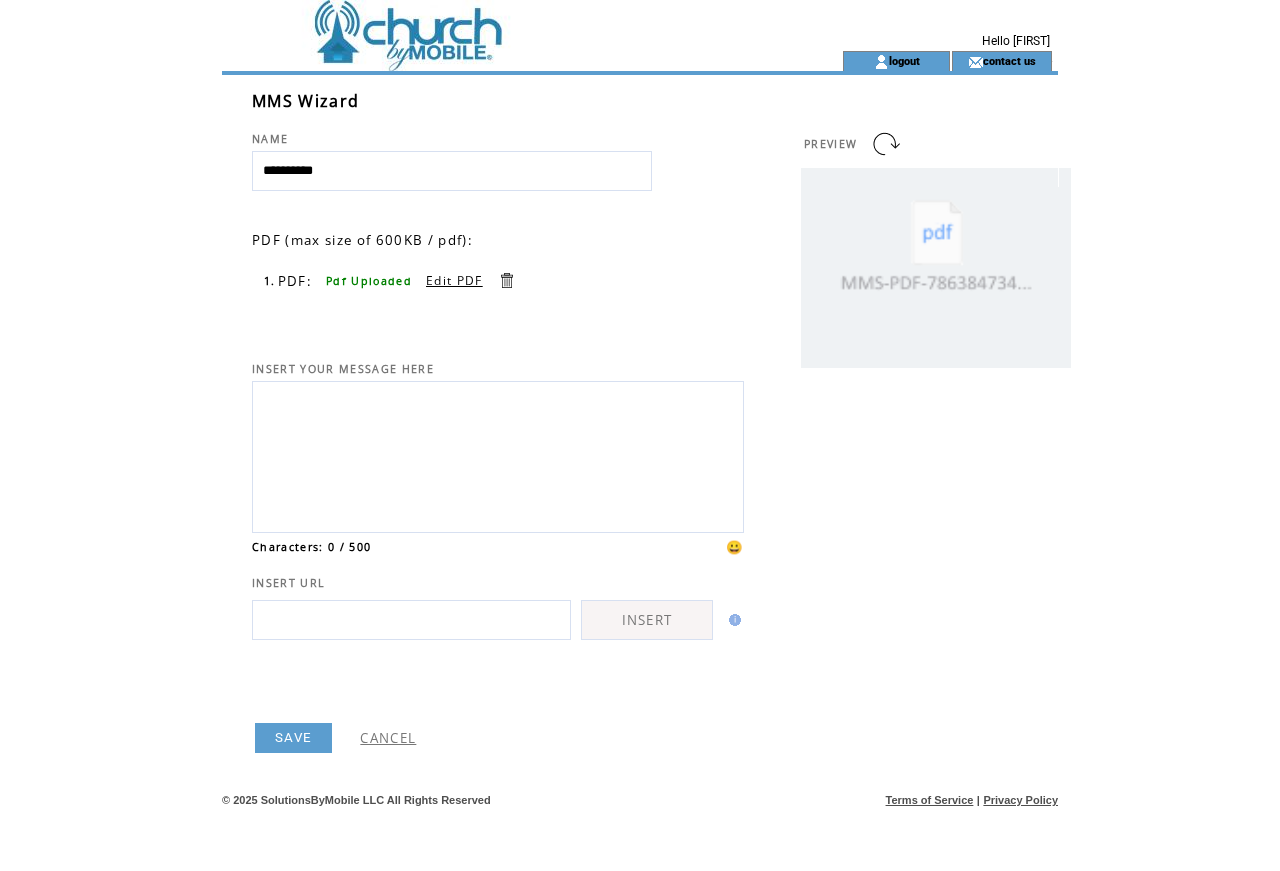 click on "SAVE" at bounding box center [293, 738] 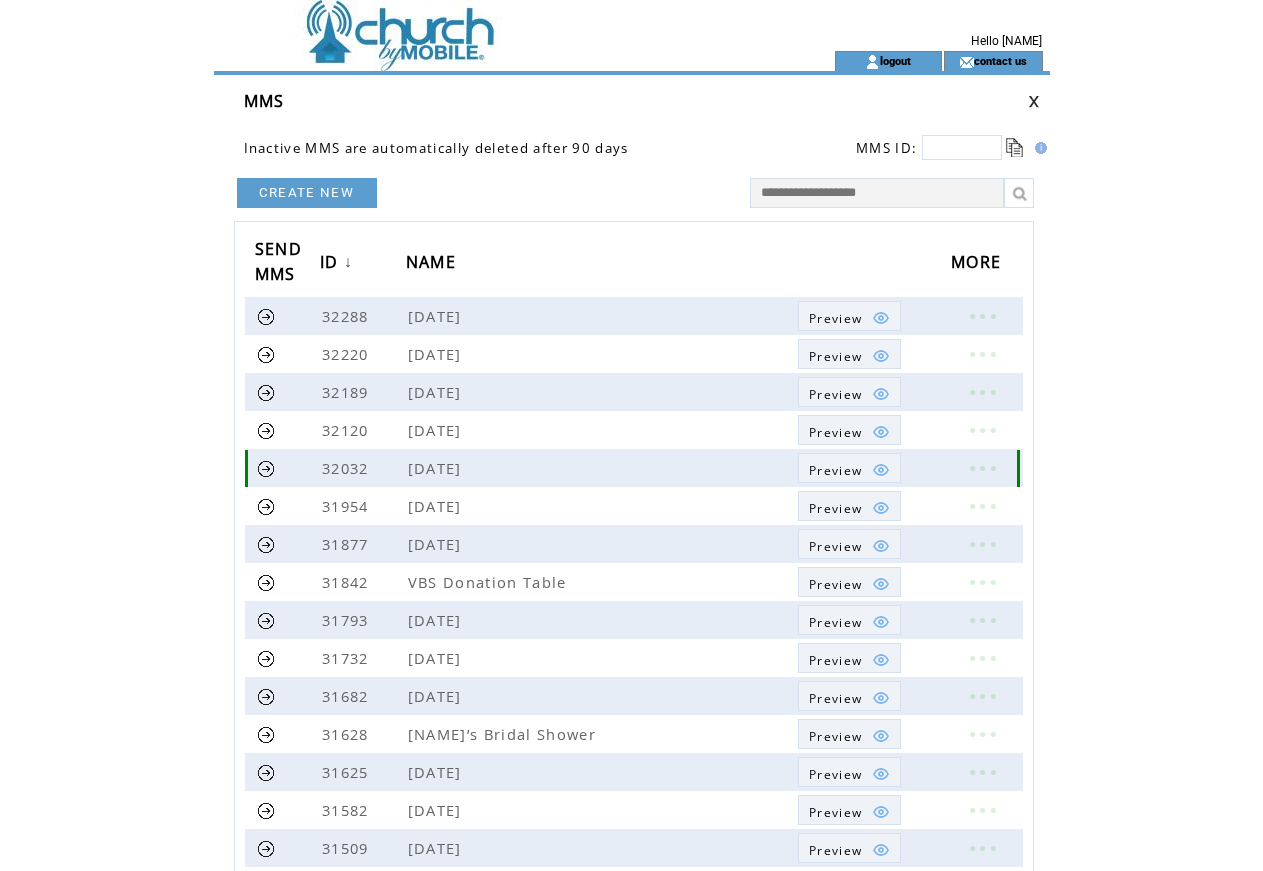 scroll, scrollTop: 0, scrollLeft: 0, axis: both 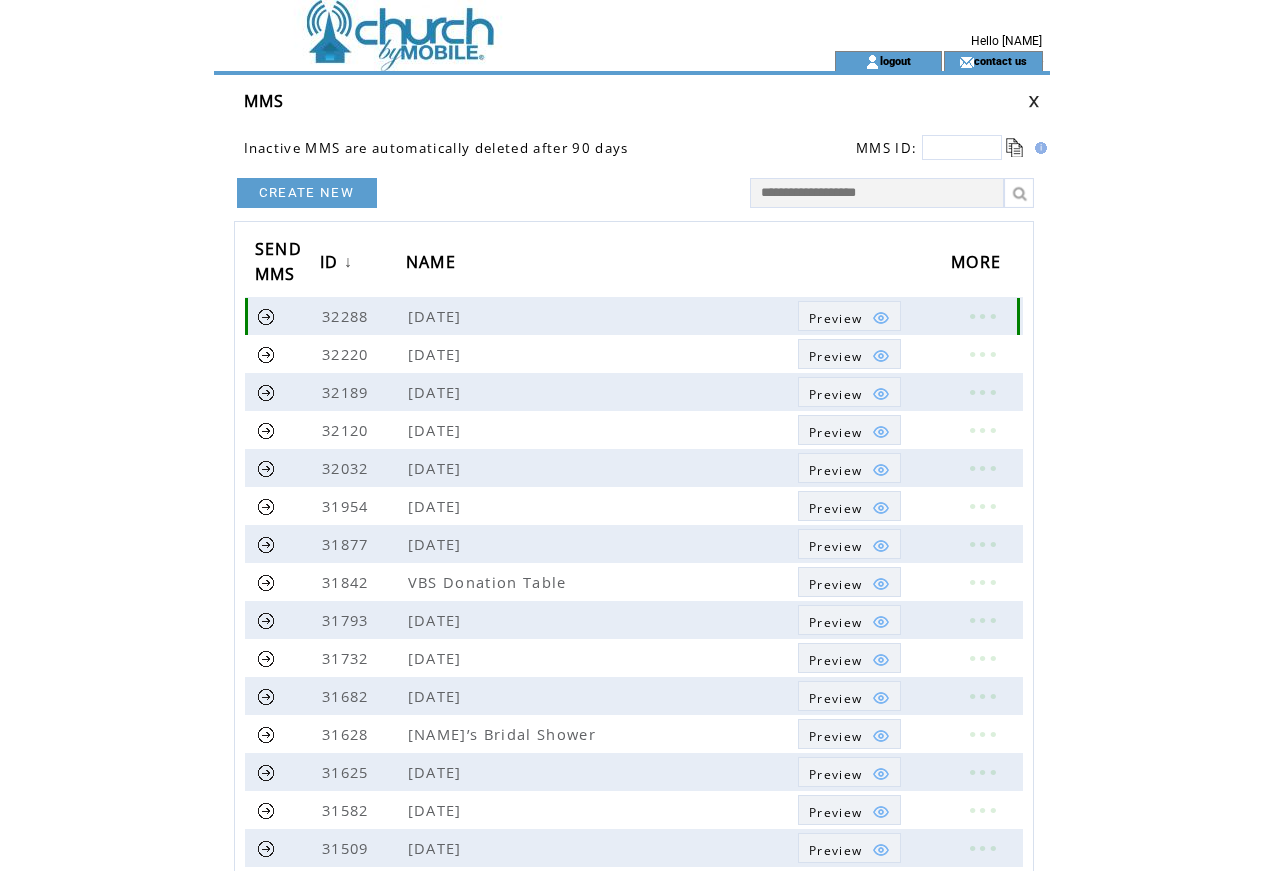 click at bounding box center (266, 316) 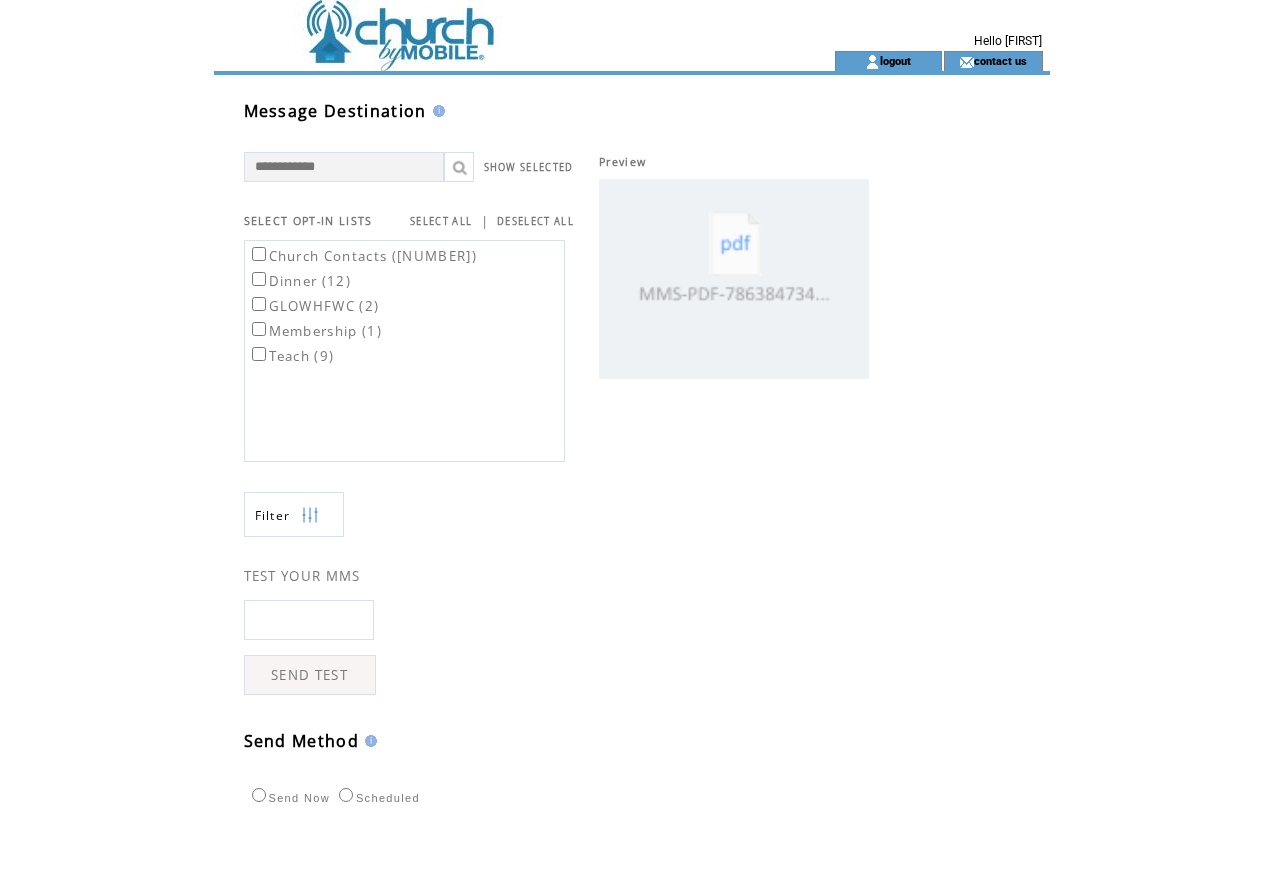 scroll, scrollTop: 204, scrollLeft: 0, axis: vertical 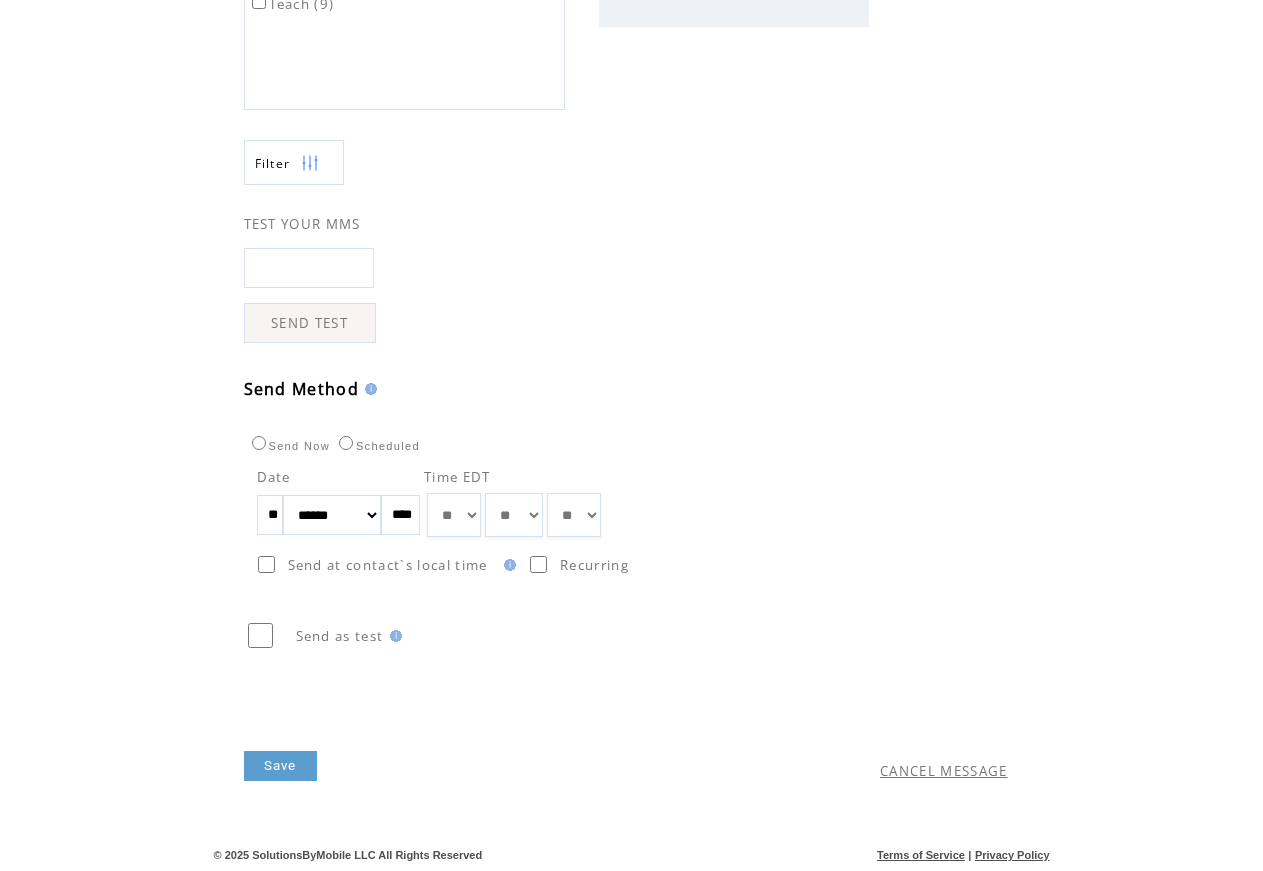 click on "**" at bounding box center [270, 515] 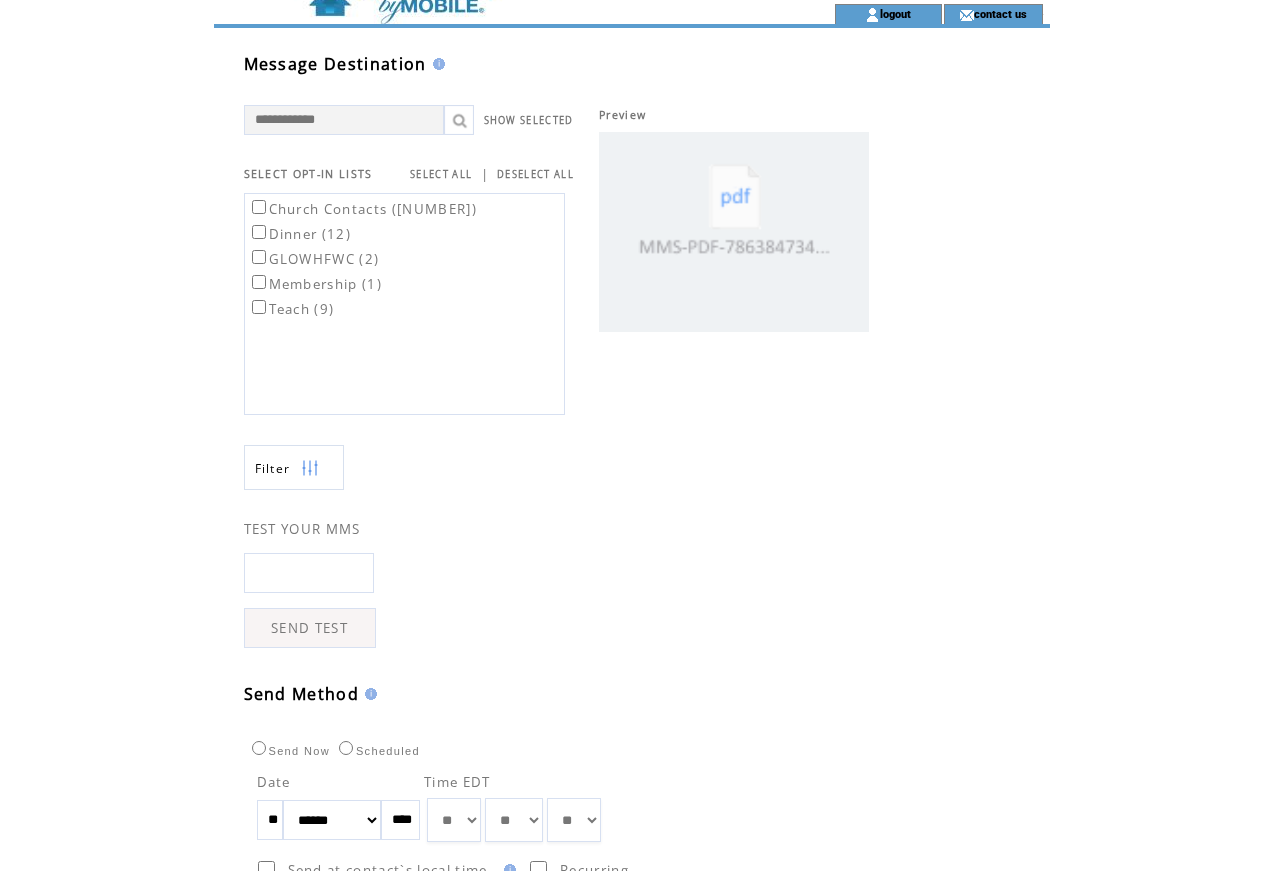 scroll, scrollTop: 353, scrollLeft: 0, axis: vertical 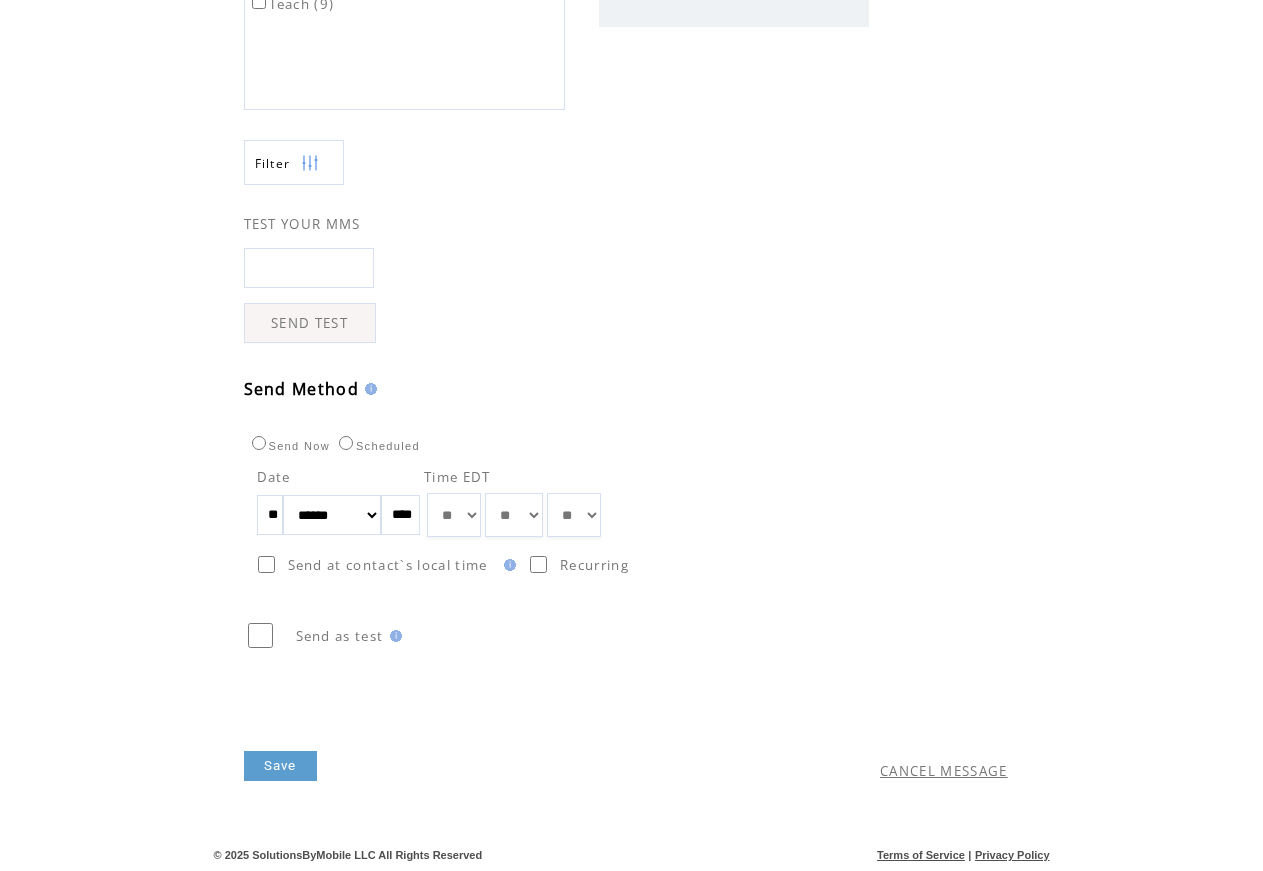 click on "Save" at bounding box center (280, 766) 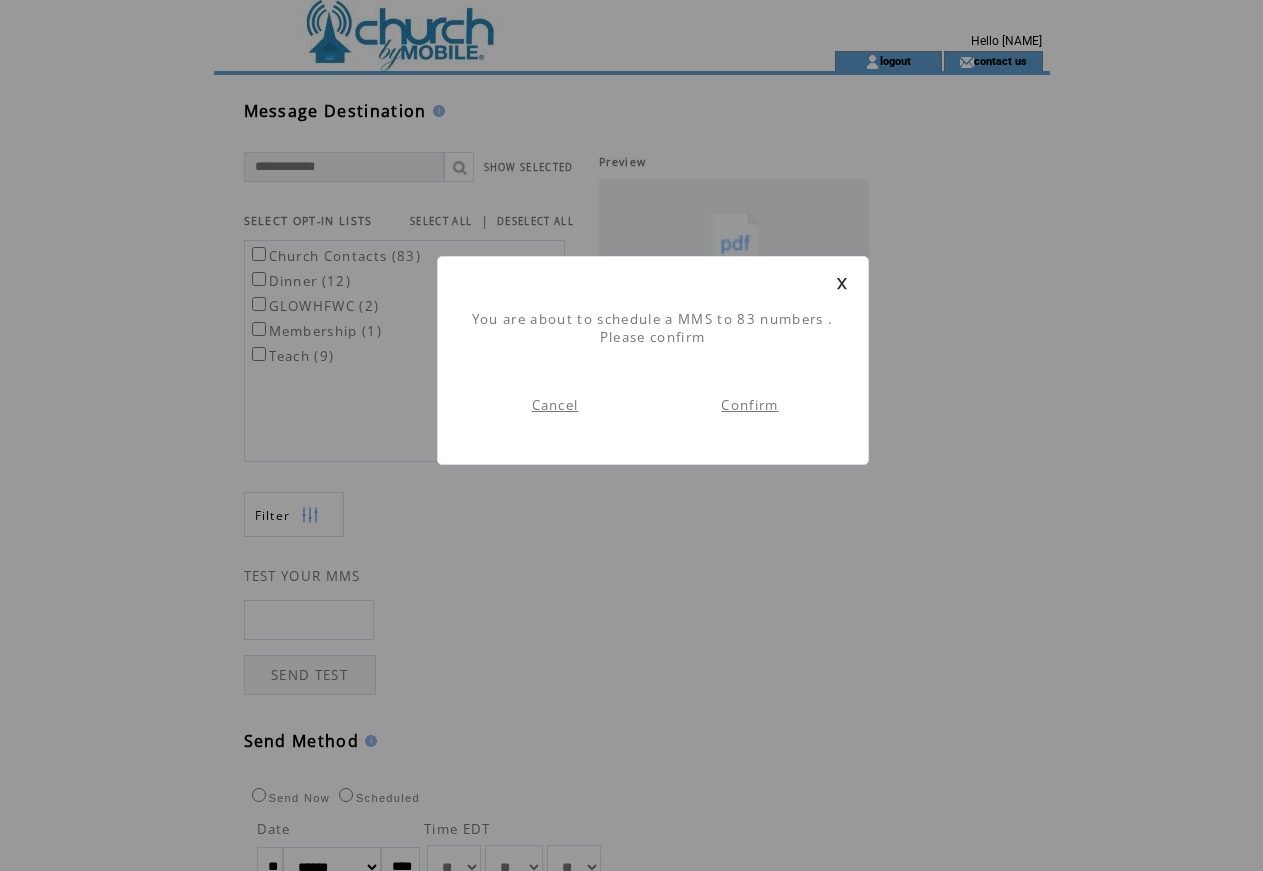 scroll, scrollTop: 1, scrollLeft: 0, axis: vertical 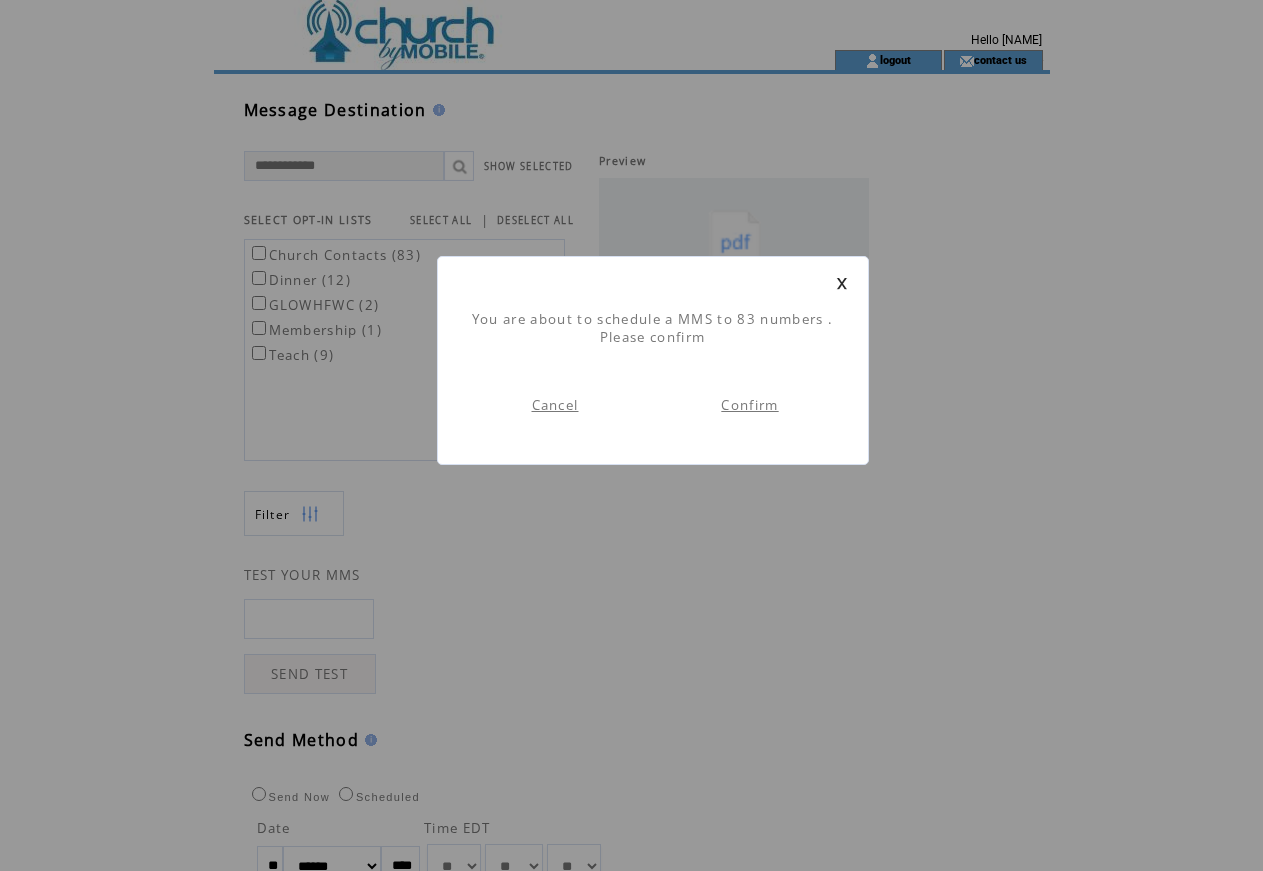 click on "Confirm" at bounding box center [749, 405] 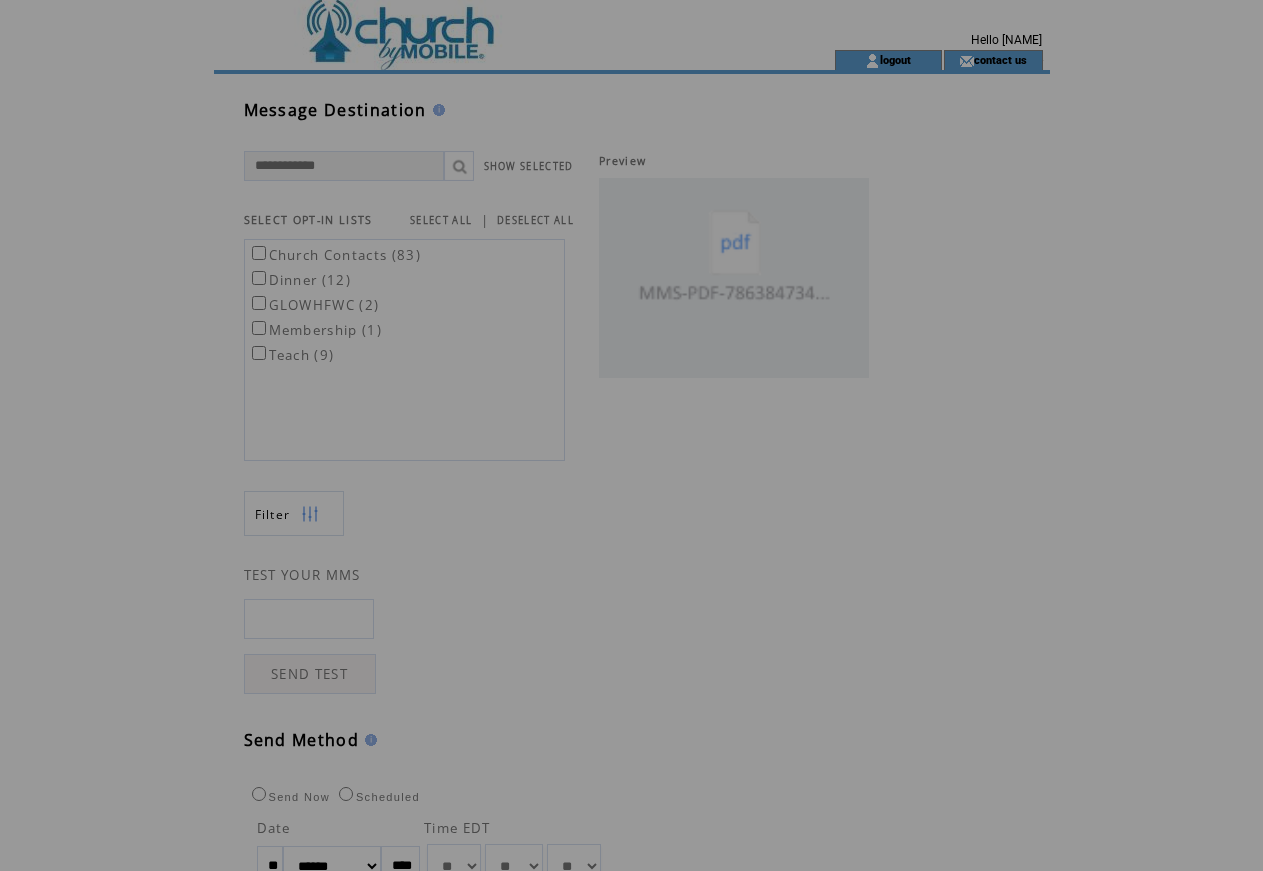 scroll, scrollTop: 0, scrollLeft: 0, axis: both 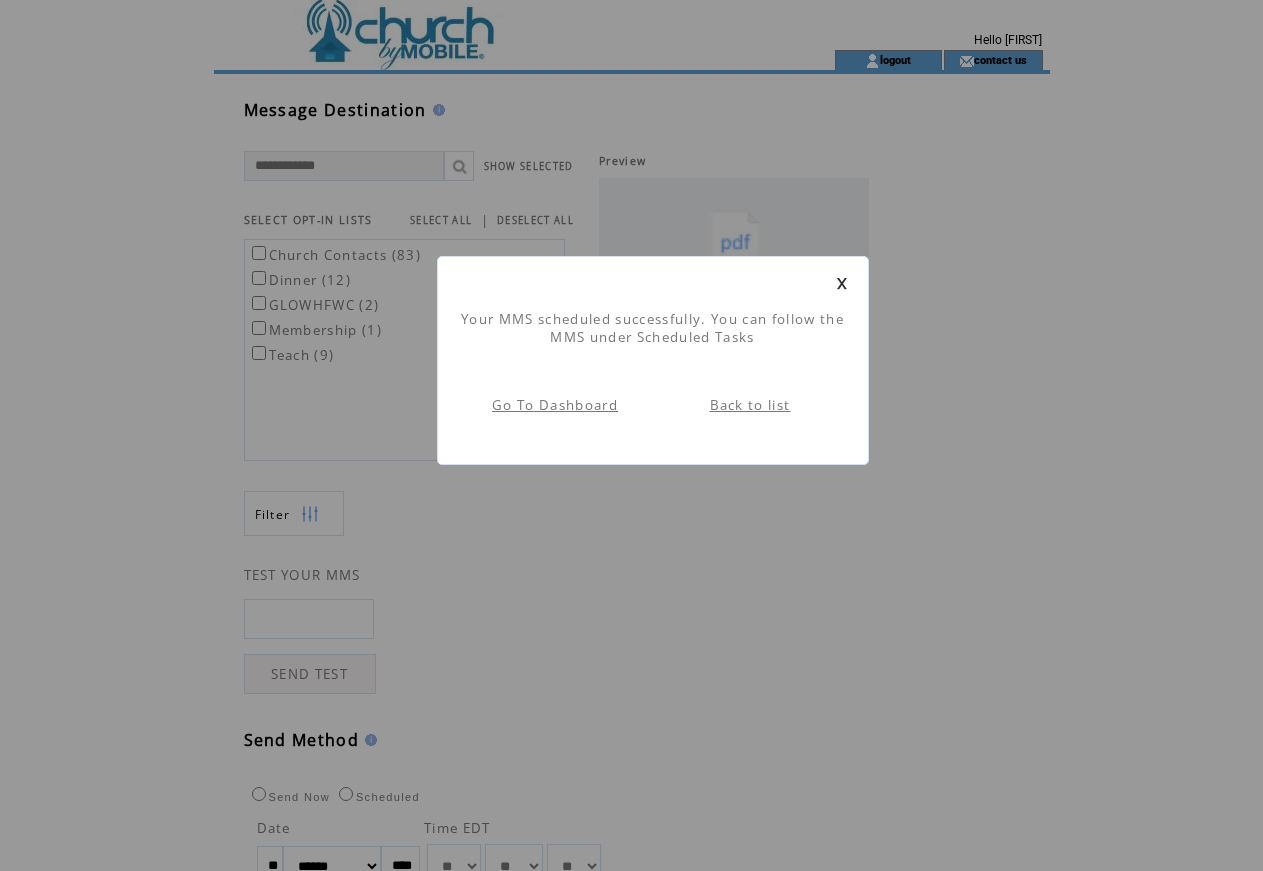 click on "Back to list" at bounding box center (750, 405) 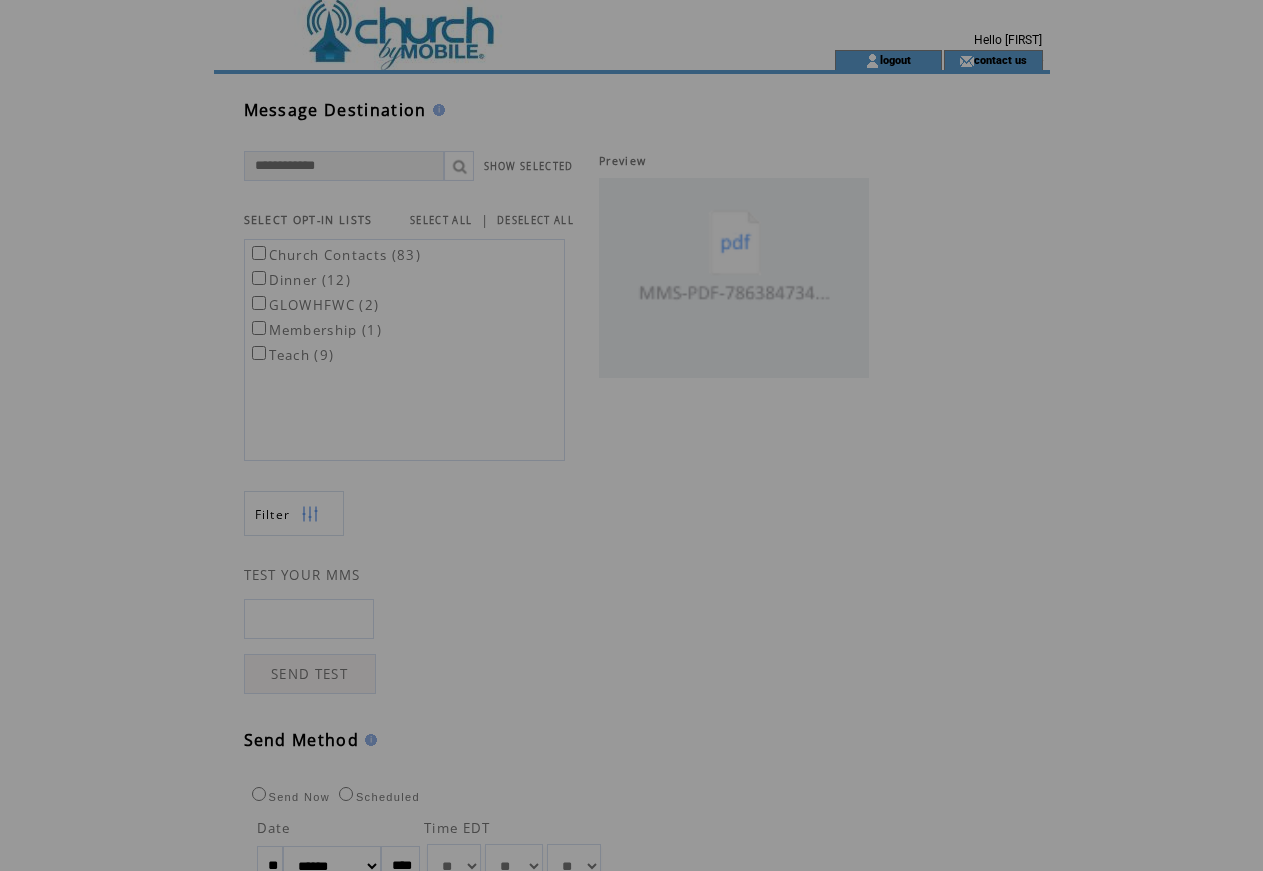scroll, scrollTop: 0, scrollLeft: 0, axis: both 